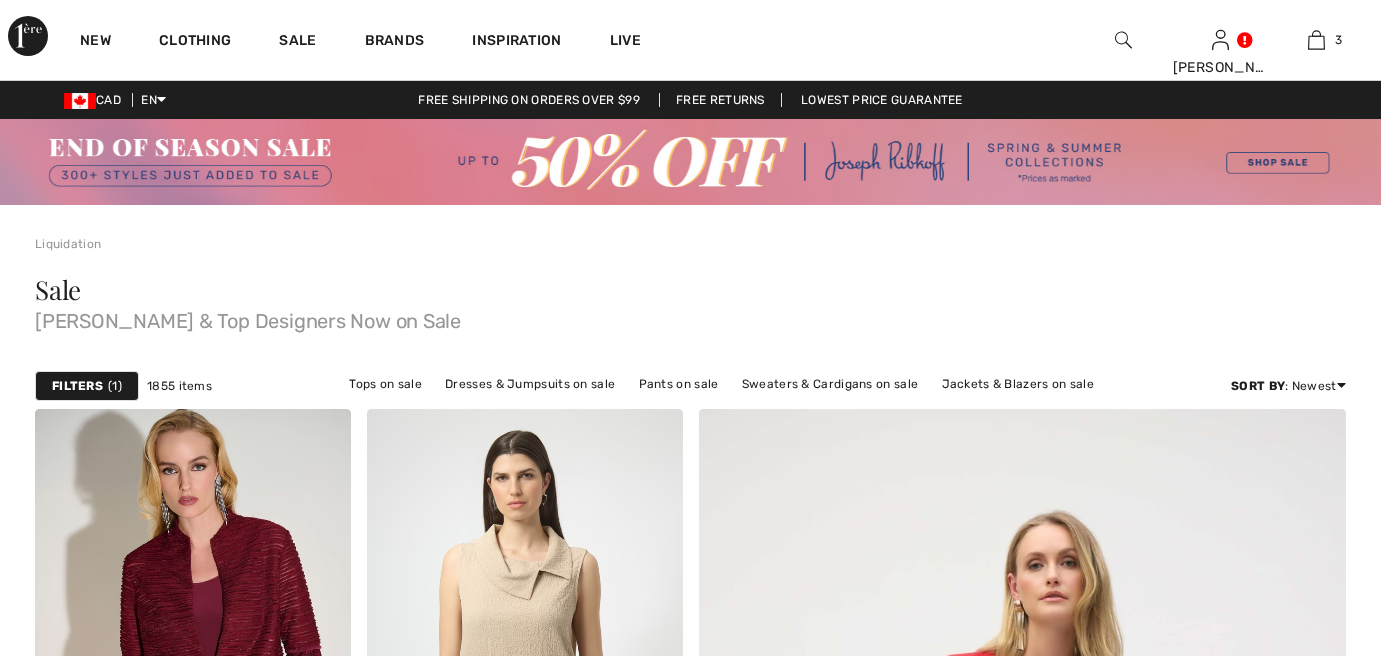 scroll, scrollTop: 4370, scrollLeft: 0, axis: vertical 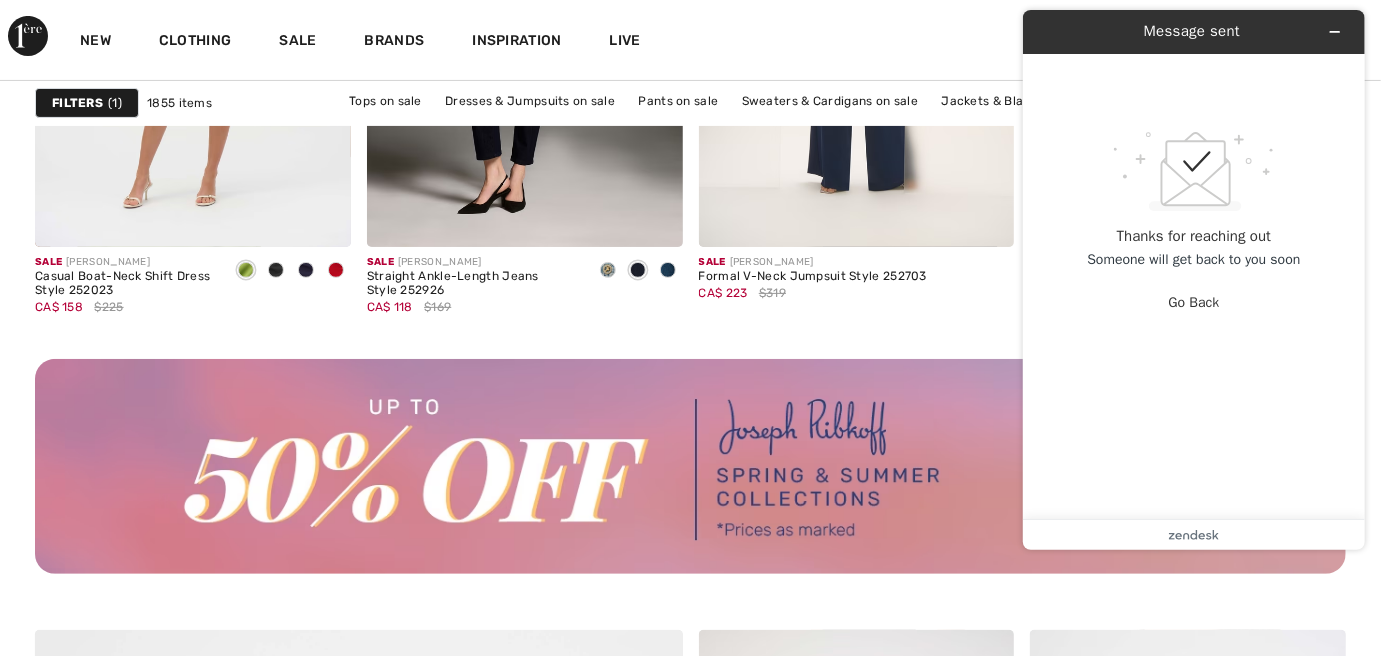 click on "New
Clothing
Sale
Brands
Inspiration
Live
Doreen
Hi, Doreen !   190 Reward points
My Info
Orders
My Addresses
Wishlist
My Closet
Payment Methods
Logout
3
Added to Bag
Joseph Ribkoff Relaxed Mid-rise Trousers Style 251293
CA$ 129
CA$ 199
Color: Midnight Blue Size: 14
Relaxed Mid-Rise Trousers Style 251293 Color: Midnight Blue Size: 14
CA$ 129
CA$ 199" at bounding box center [690, 40] 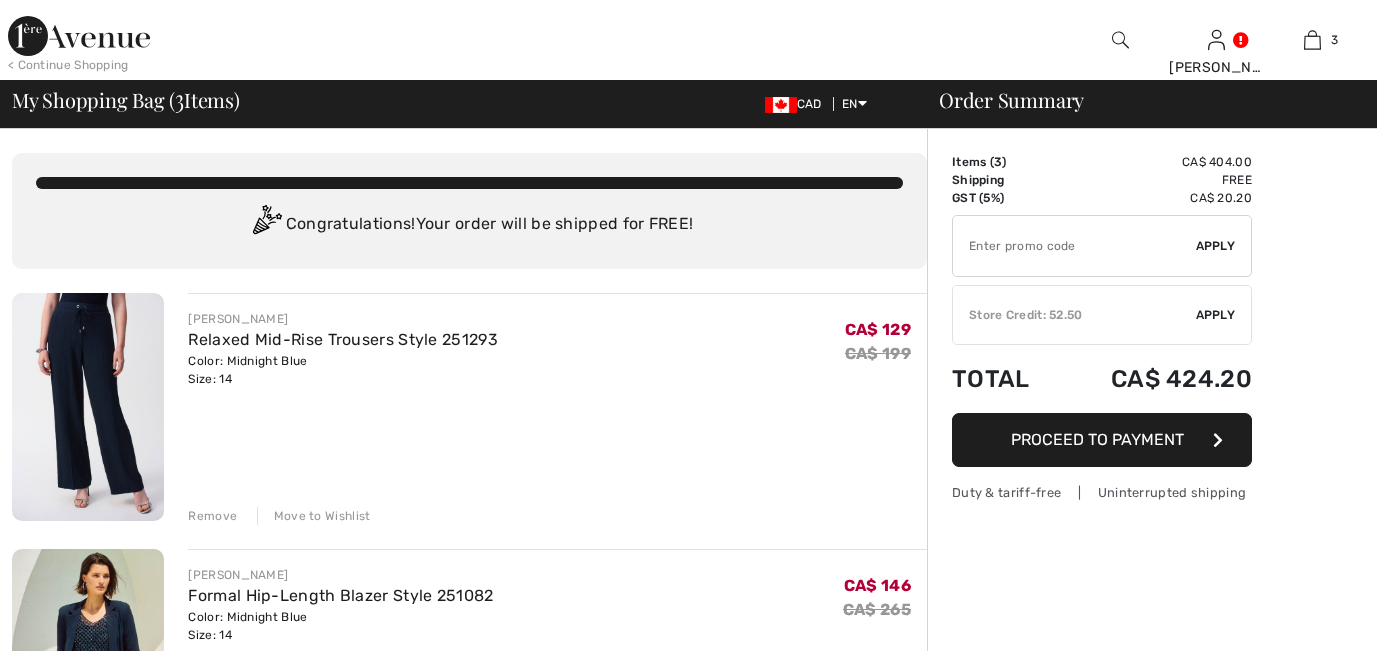 scroll, scrollTop: 0, scrollLeft: 0, axis: both 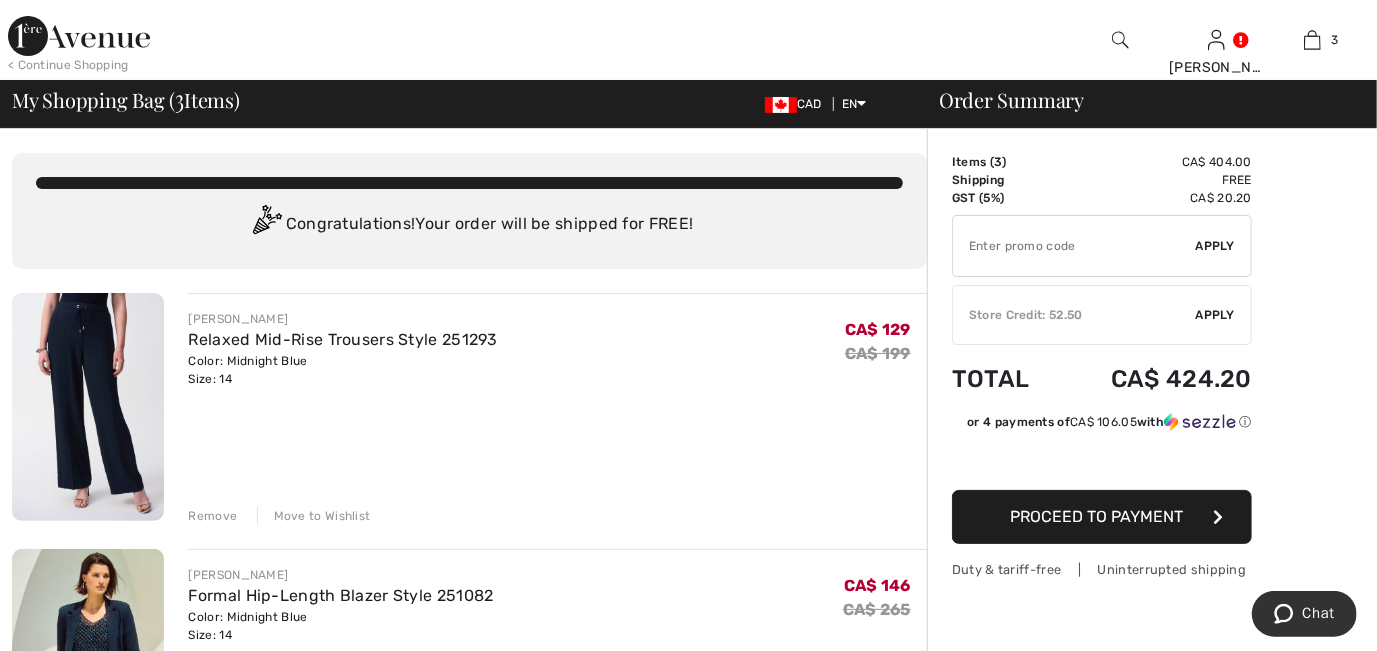 click on "Remove" at bounding box center [212, 516] 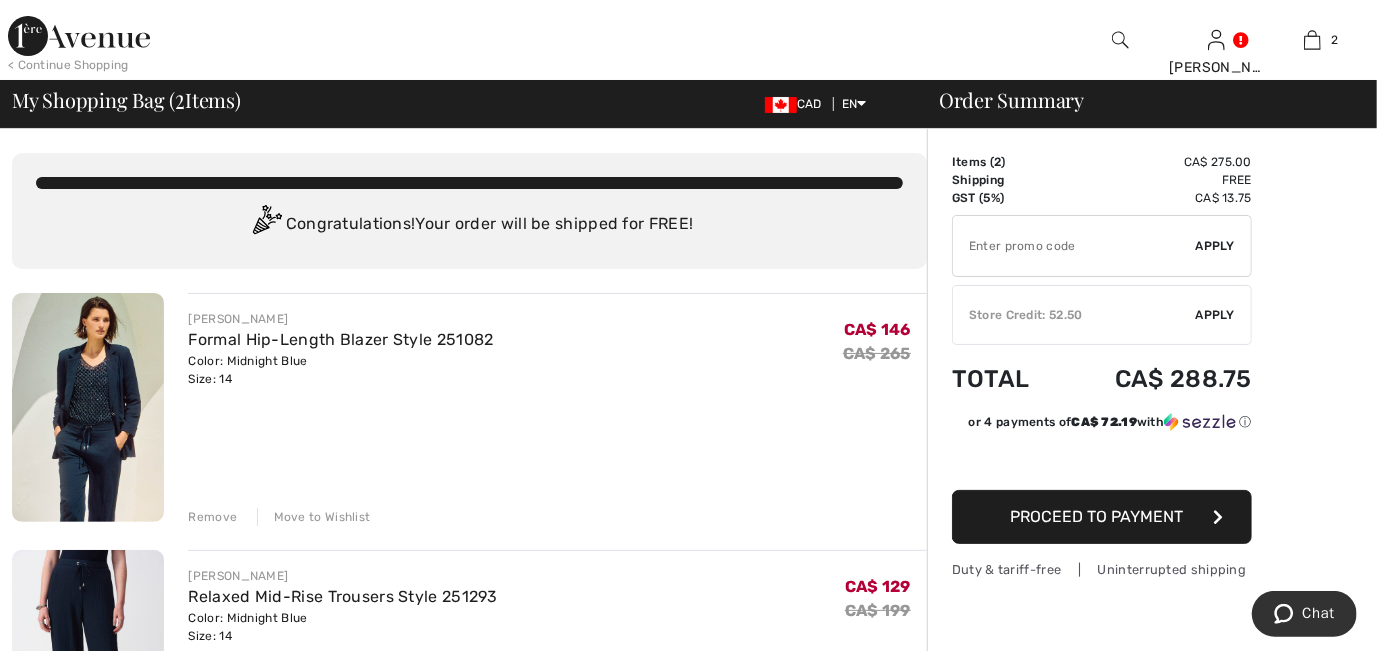 click on "Apply" at bounding box center [1216, 315] 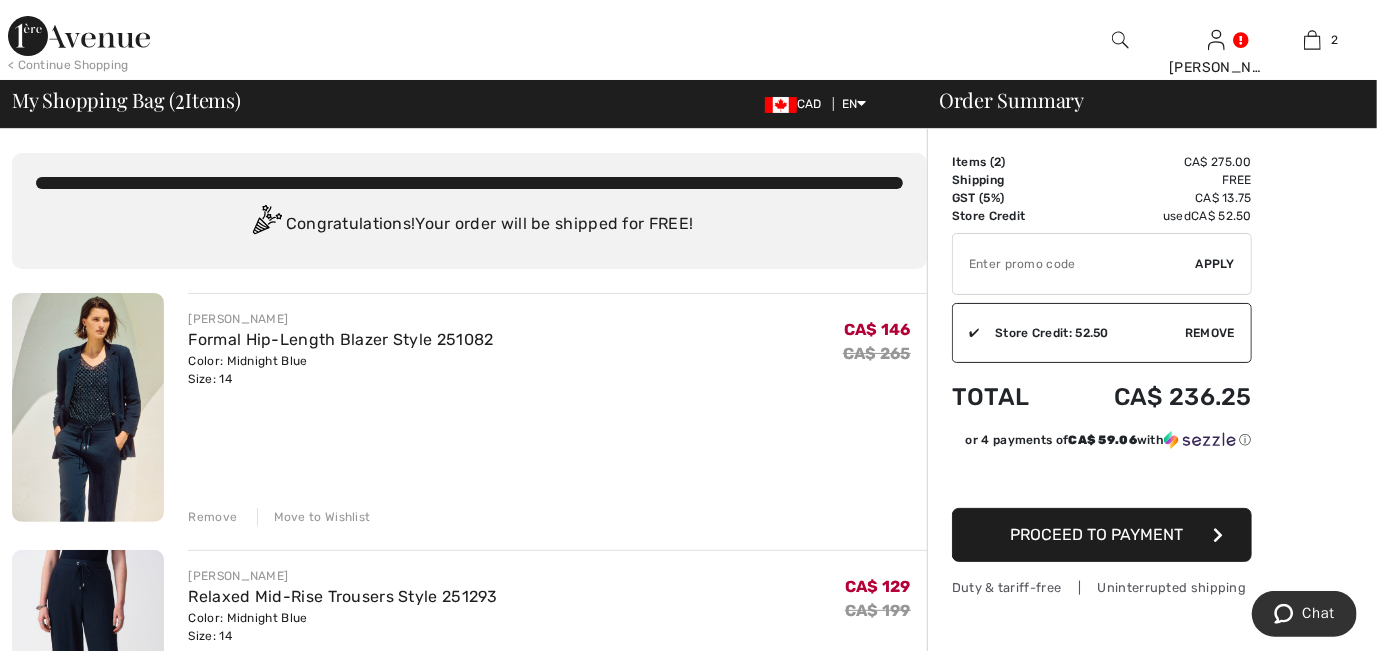 click on "Apply" at bounding box center [1216, 264] 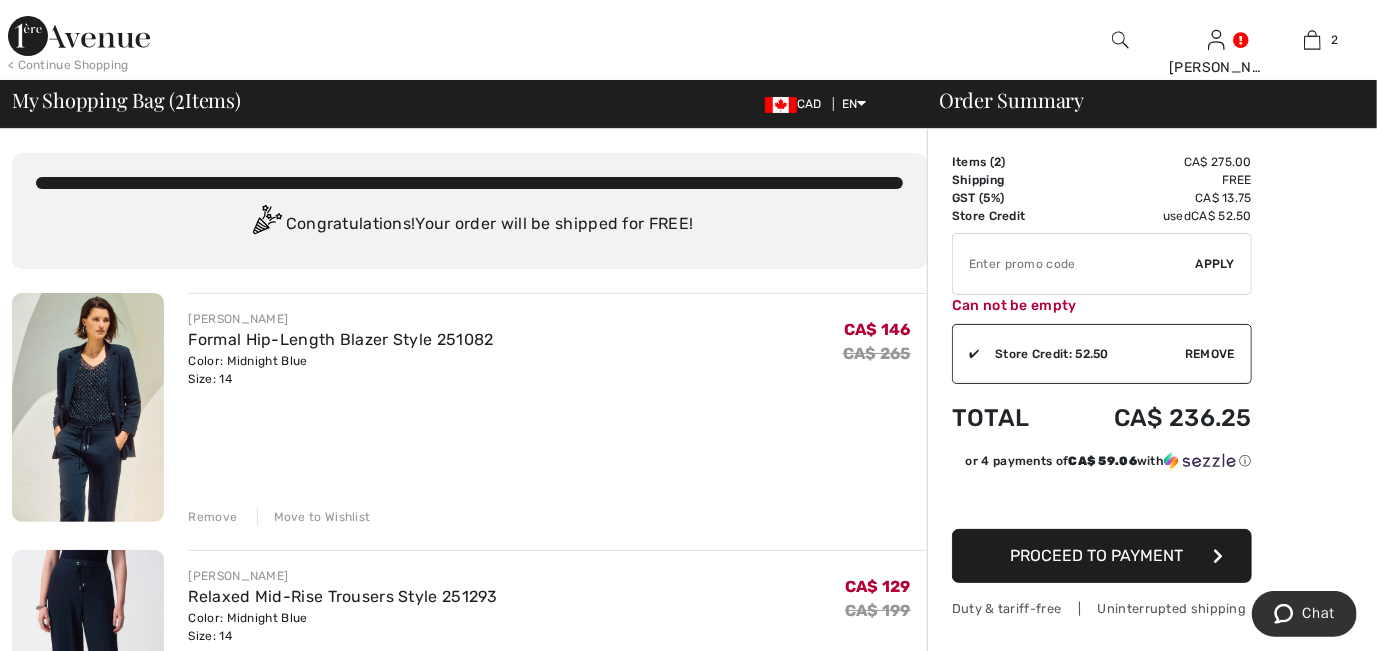 click on "Order Summary			 Details
Items ( 2 )
CA$ 275.00
Promo code CA$ 0.00
Shipping
Free
GST (5%) CA$ 13.75
Tax2 CA$ 0.00
Duties & Taxes CA$ 0.00
Store Credit
used  CA$ 52.50
✔
Apply
Remove
Can not be empty
✔
Store Credit: 52.50
Apply
Remove
Total
CA$ 236.25
or 4 payments of  CA$ 59.06  with    ⓘ
Proceed to Payment
Duty & tariff-free      |     Uninterrupted shipping" at bounding box center (1152, 866) 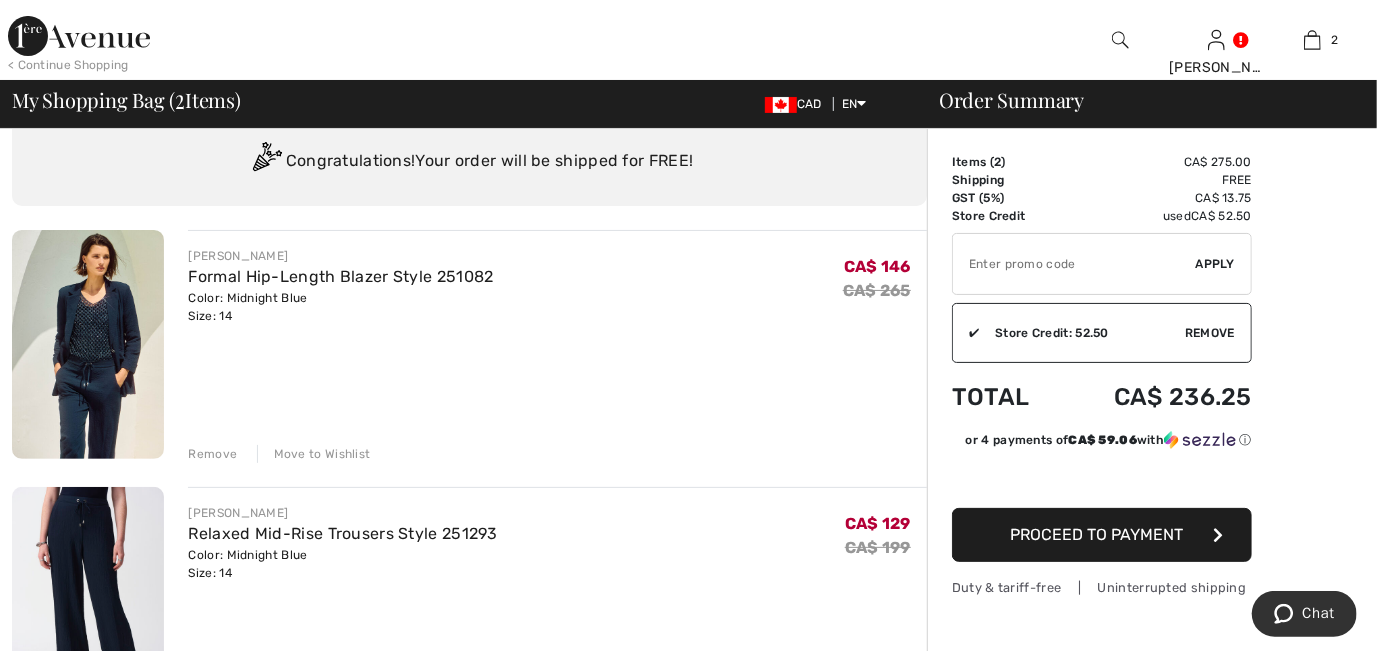 scroll, scrollTop: 0, scrollLeft: 0, axis: both 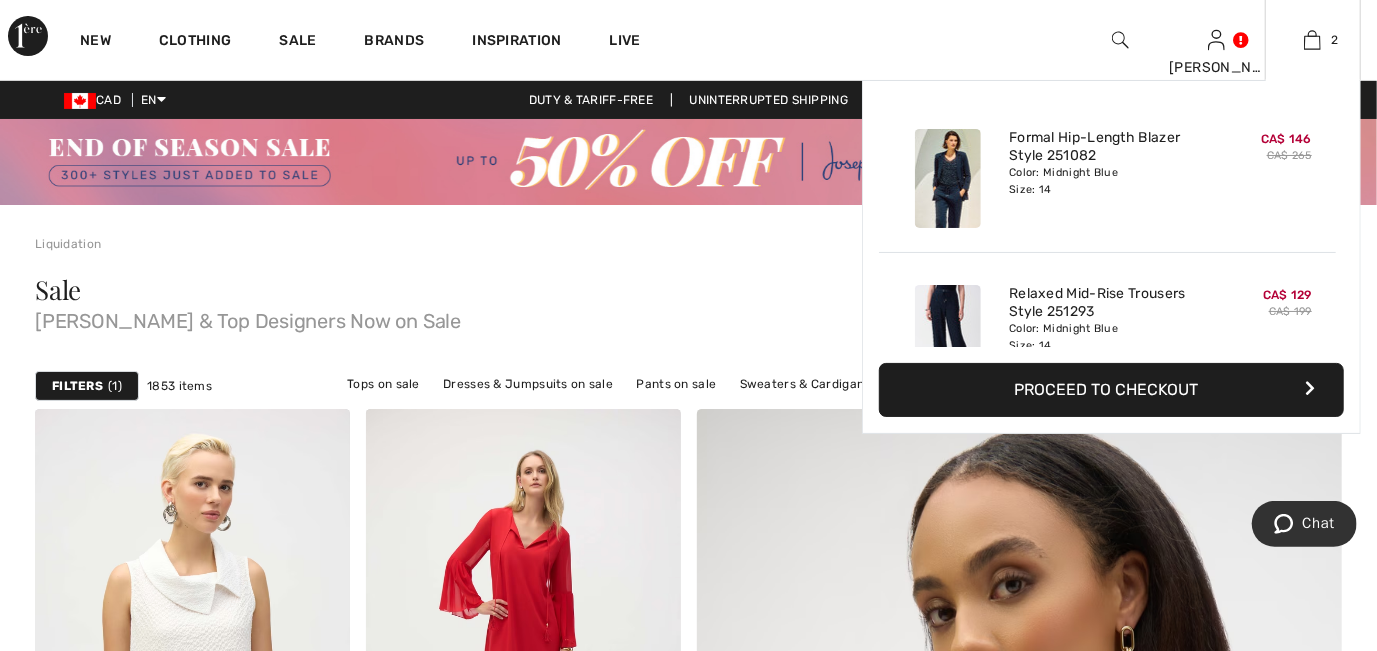 click on "Proceed to Checkout" at bounding box center [1111, 390] 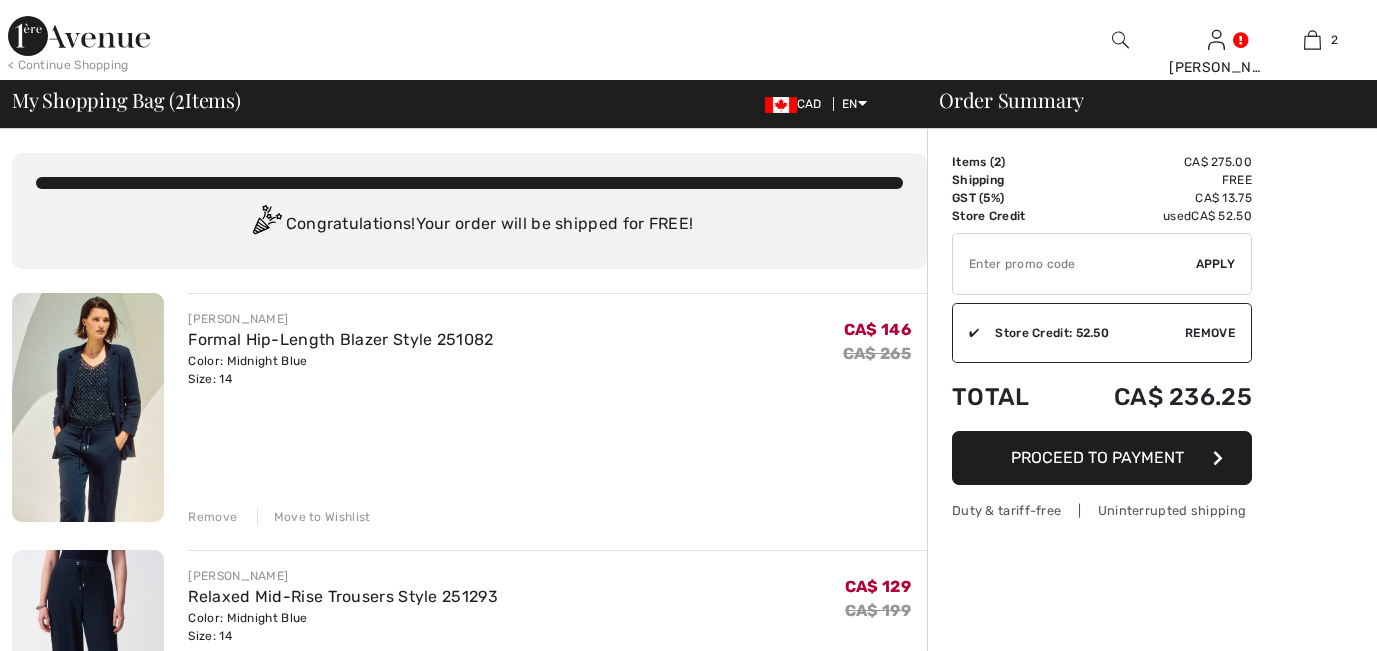 scroll, scrollTop: 0, scrollLeft: 0, axis: both 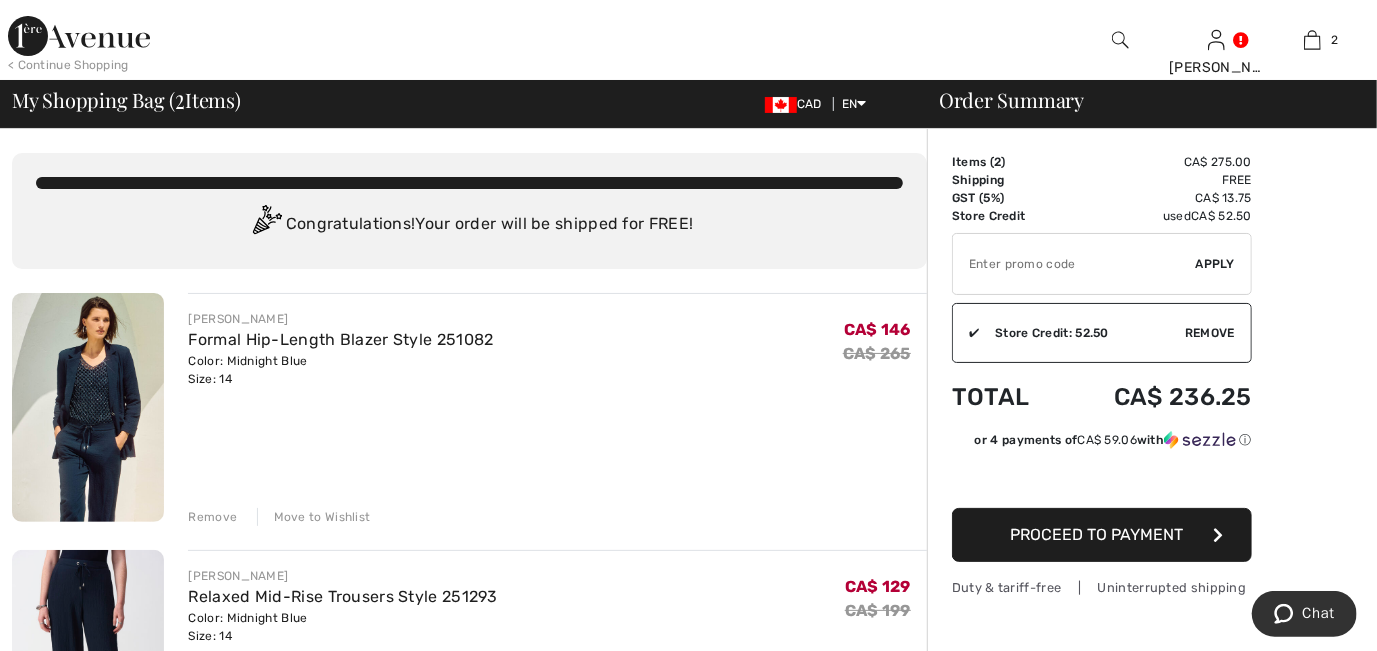 click on "Proceed to Payment" at bounding box center (1097, 534) 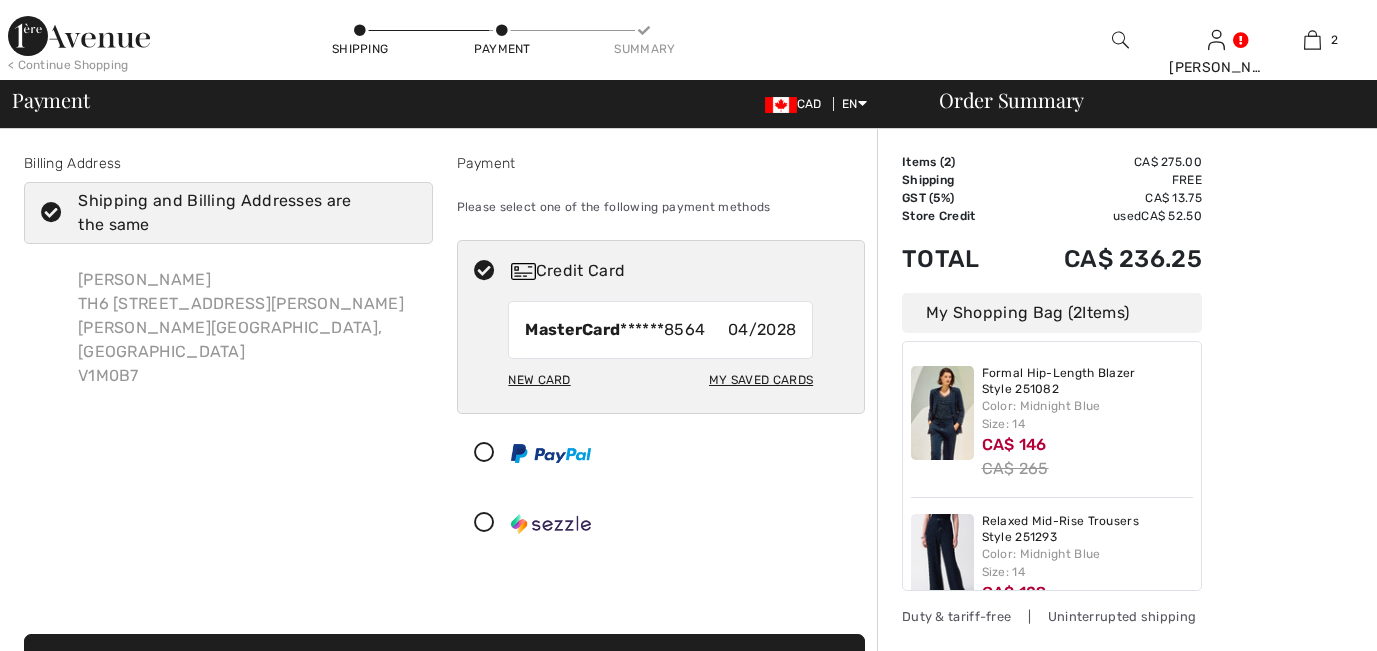 scroll, scrollTop: 0, scrollLeft: 0, axis: both 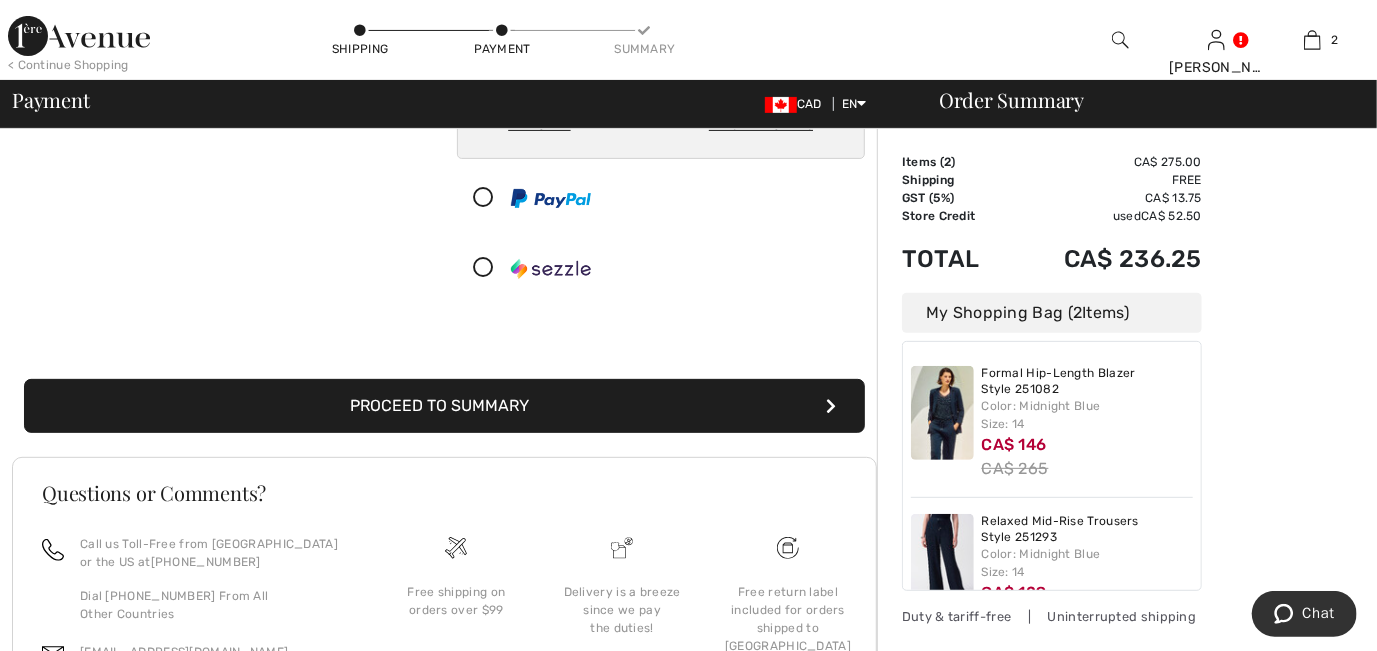 click on "Proceed to Summary" at bounding box center (444, 406) 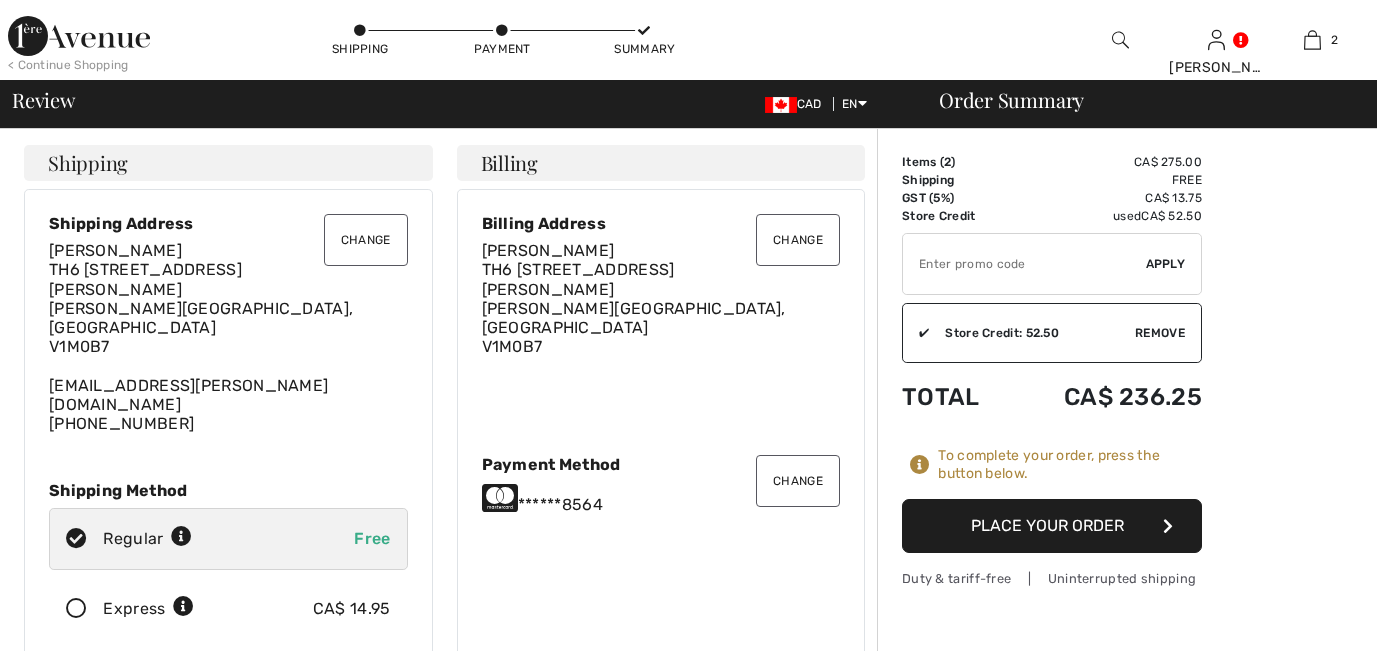 scroll, scrollTop: 0, scrollLeft: 0, axis: both 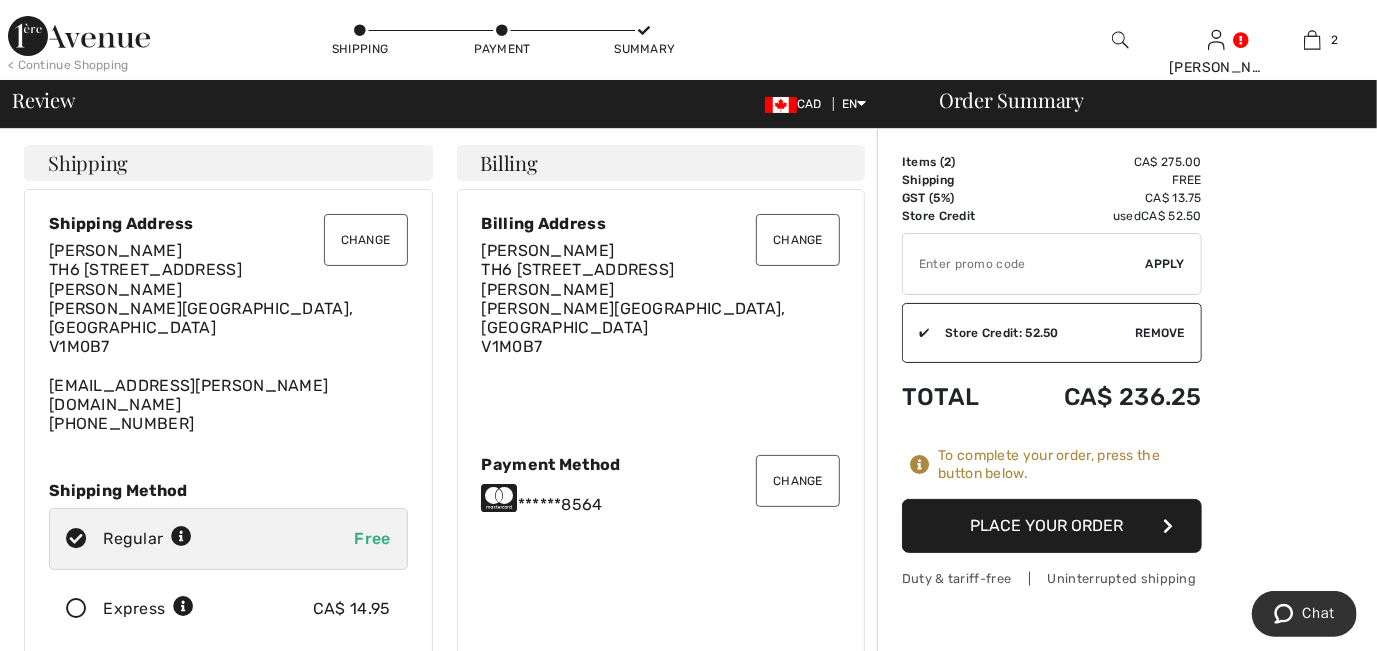 click on "Place Your Order" at bounding box center (1052, 526) 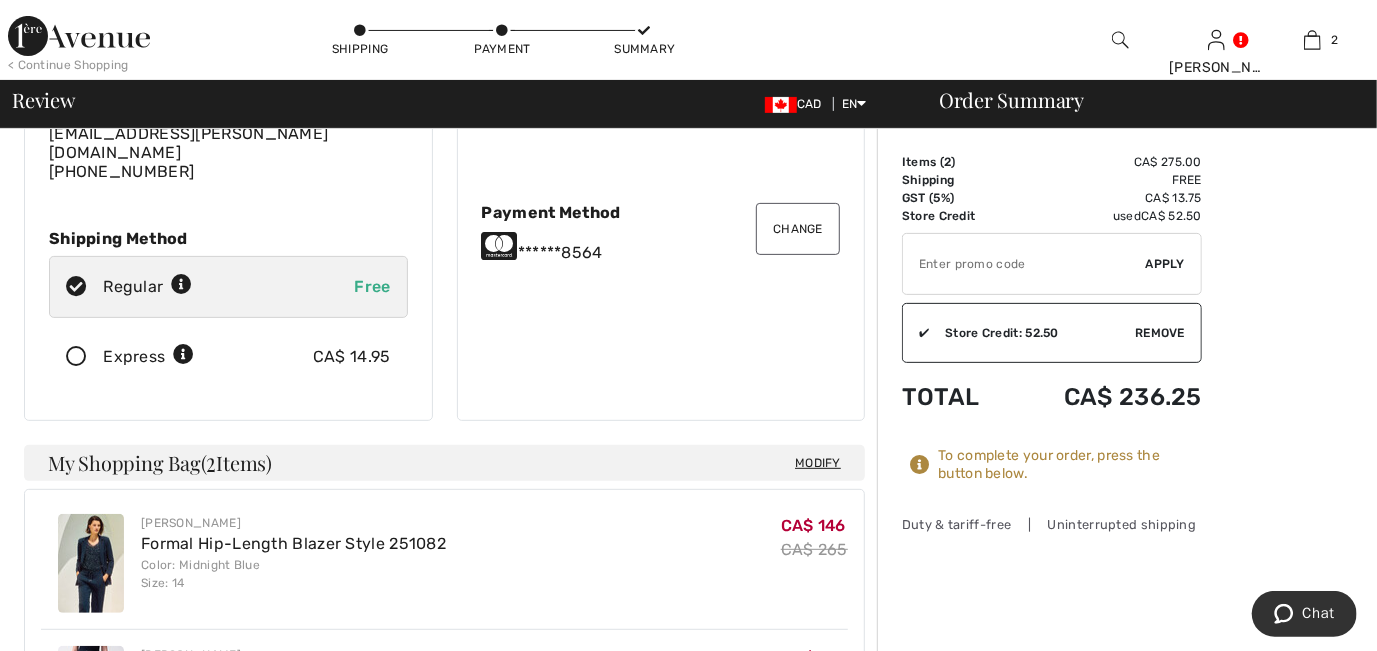 scroll, scrollTop: 258, scrollLeft: 0, axis: vertical 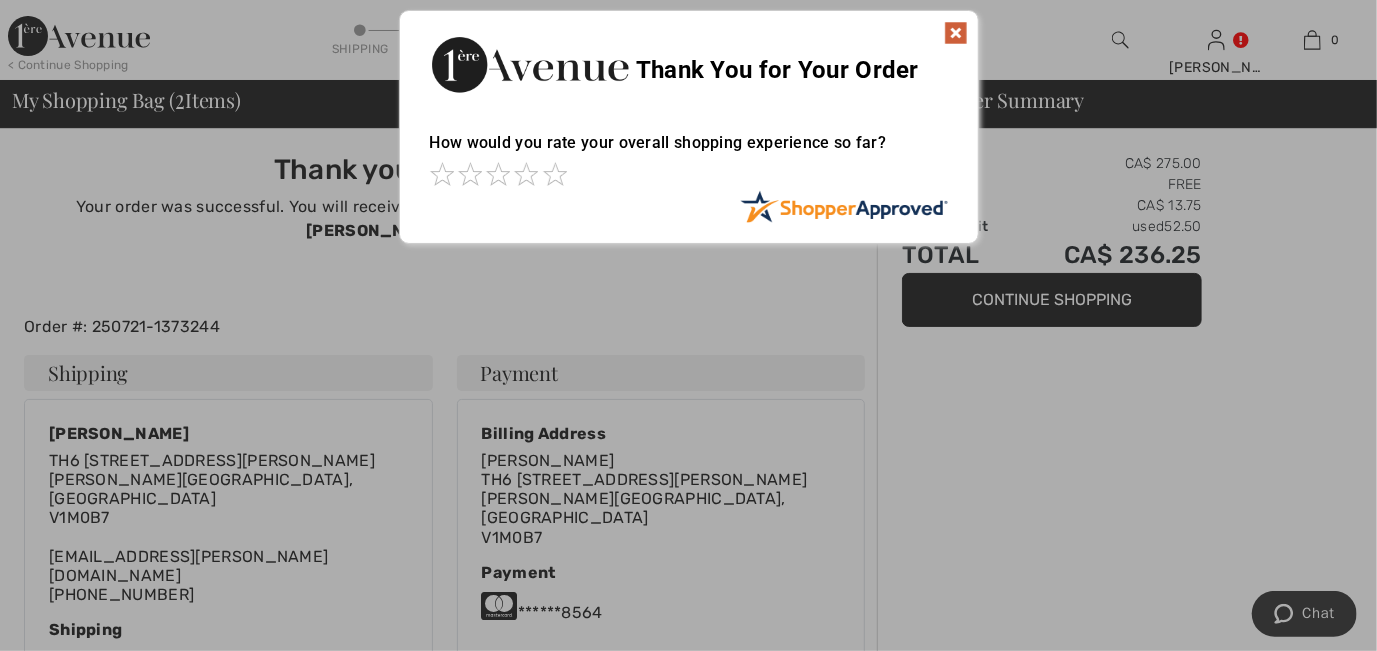 click at bounding box center [956, 33] 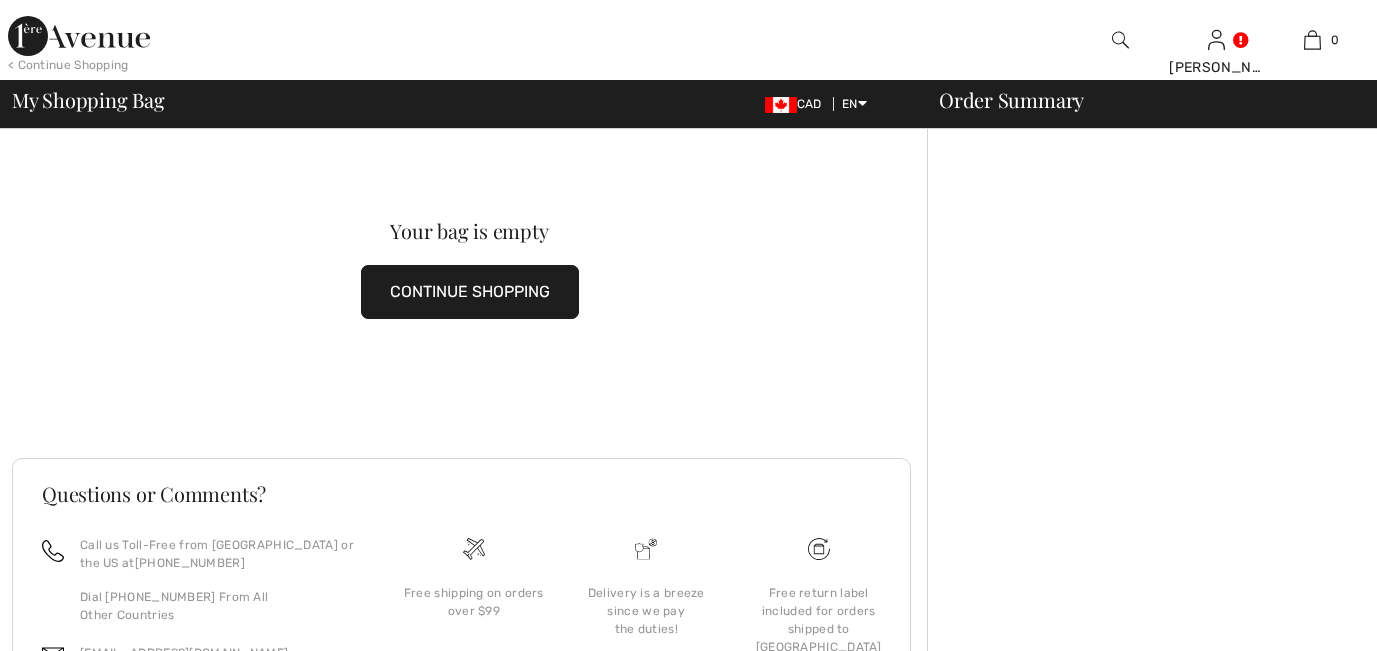 scroll, scrollTop: 0, scrollLeft: 0, axis: both 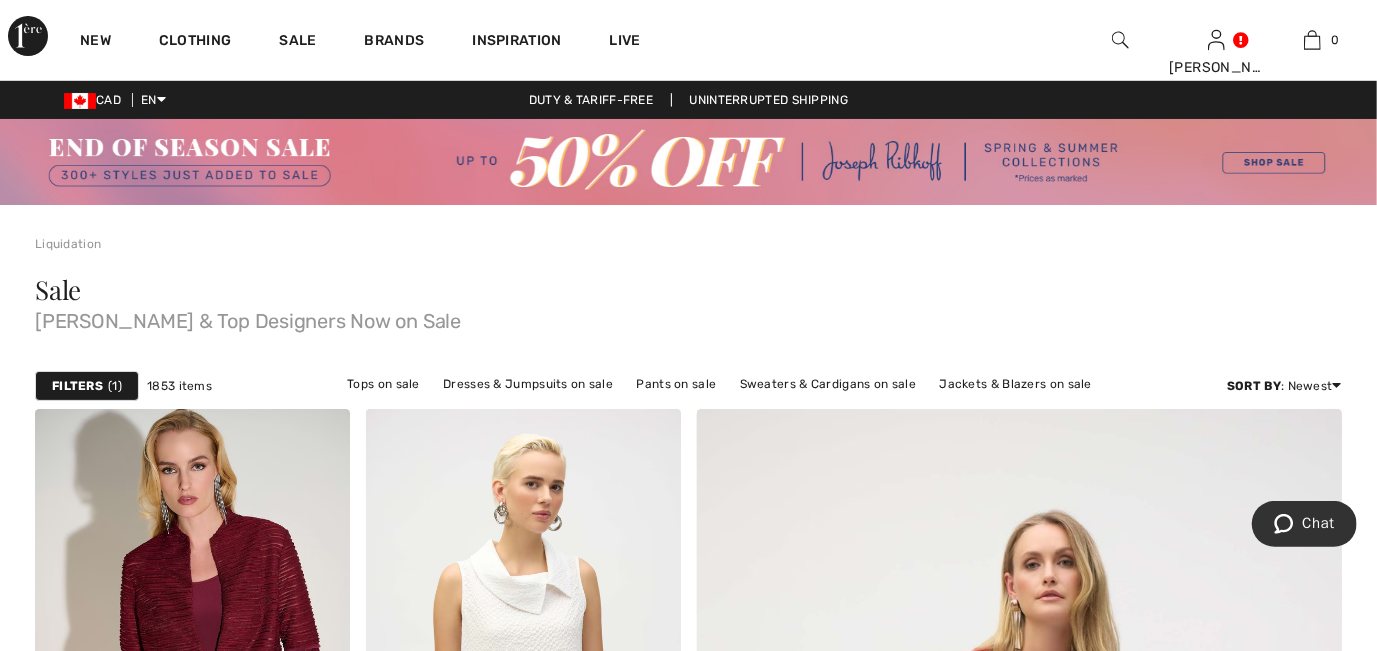 click on "Filters" at bounding box center (77, 386) 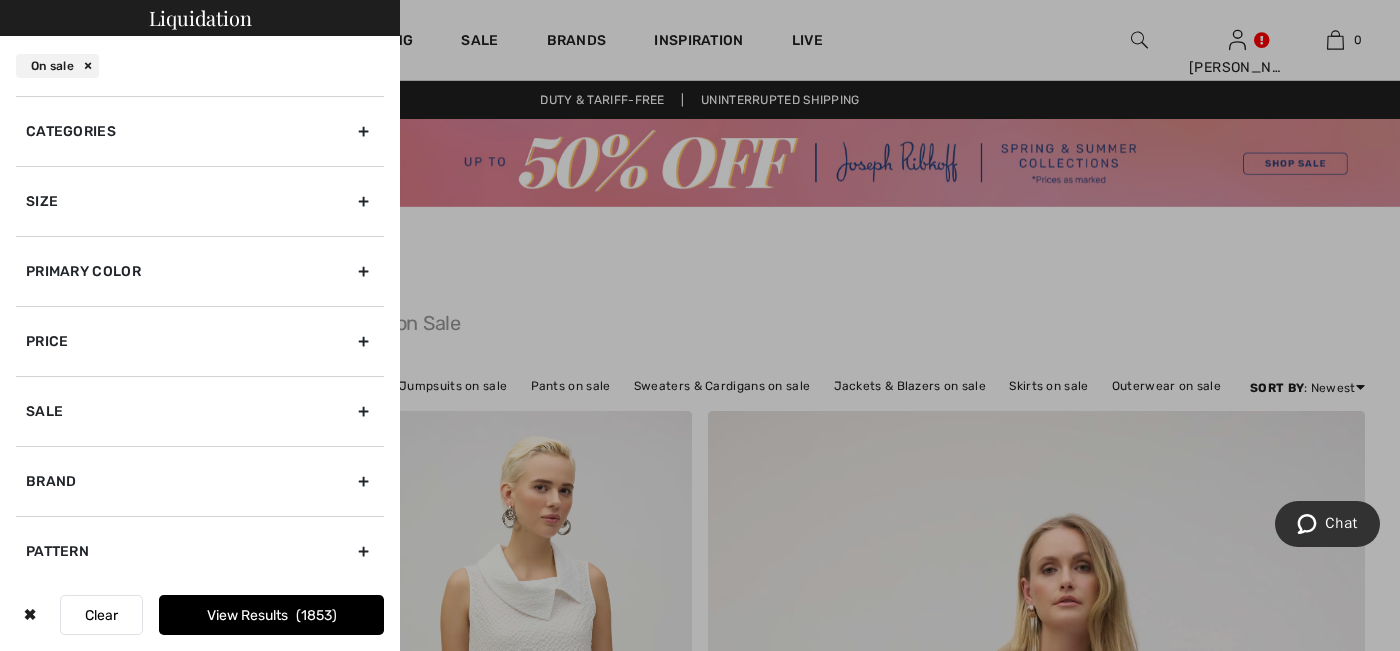 click on "Size" at bounding box center [200, 201] 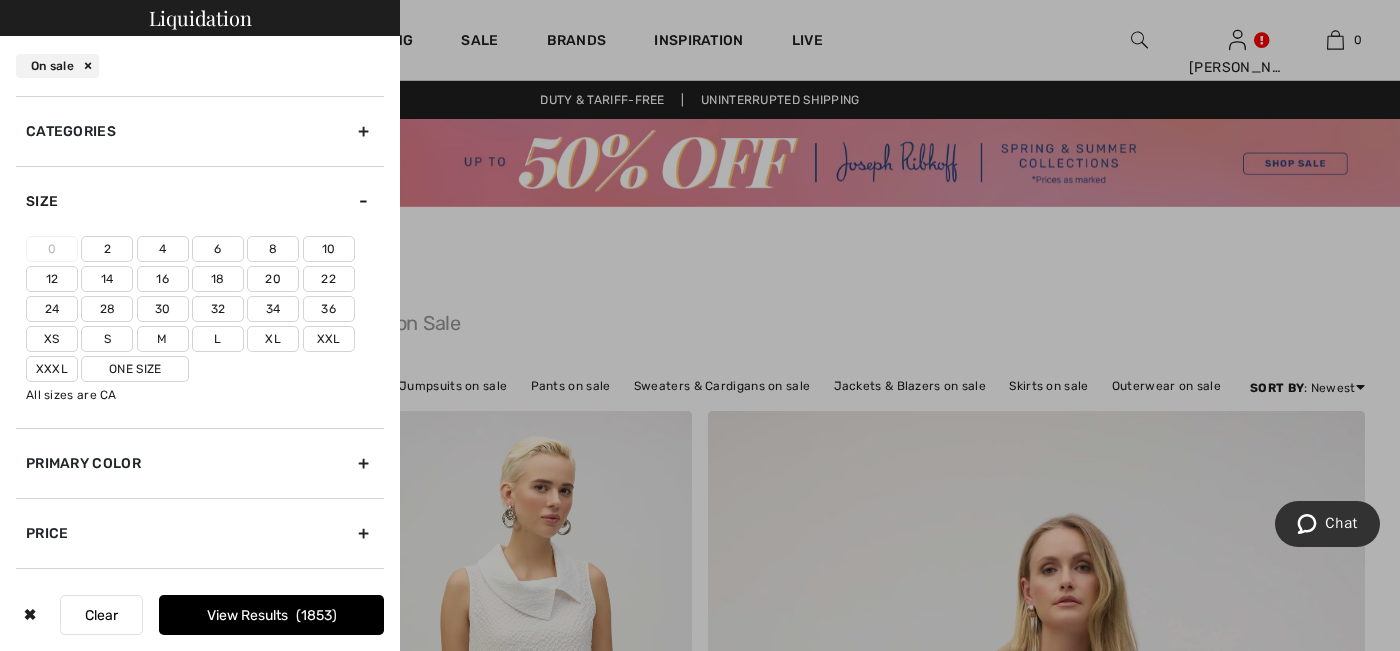 click on "14" at bounding box center [107, 279] 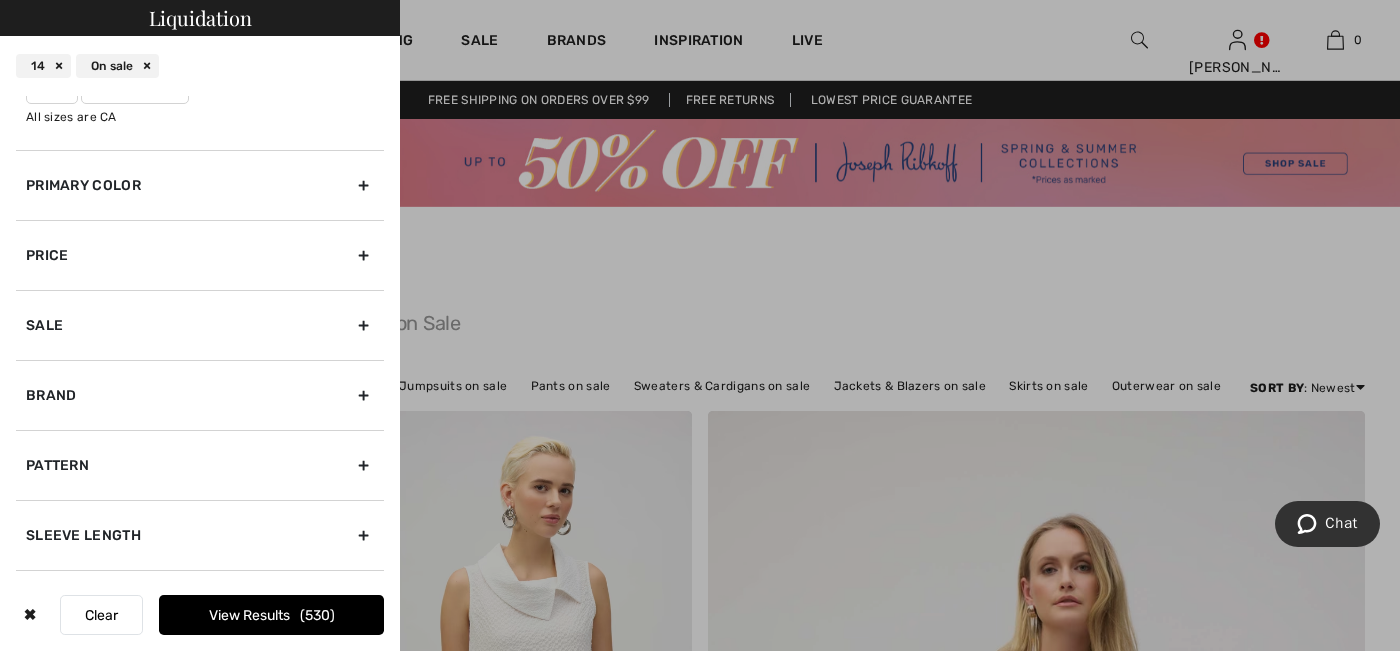 scroll, scrollTop: 281, scrollLeft: 0, axis: vertical 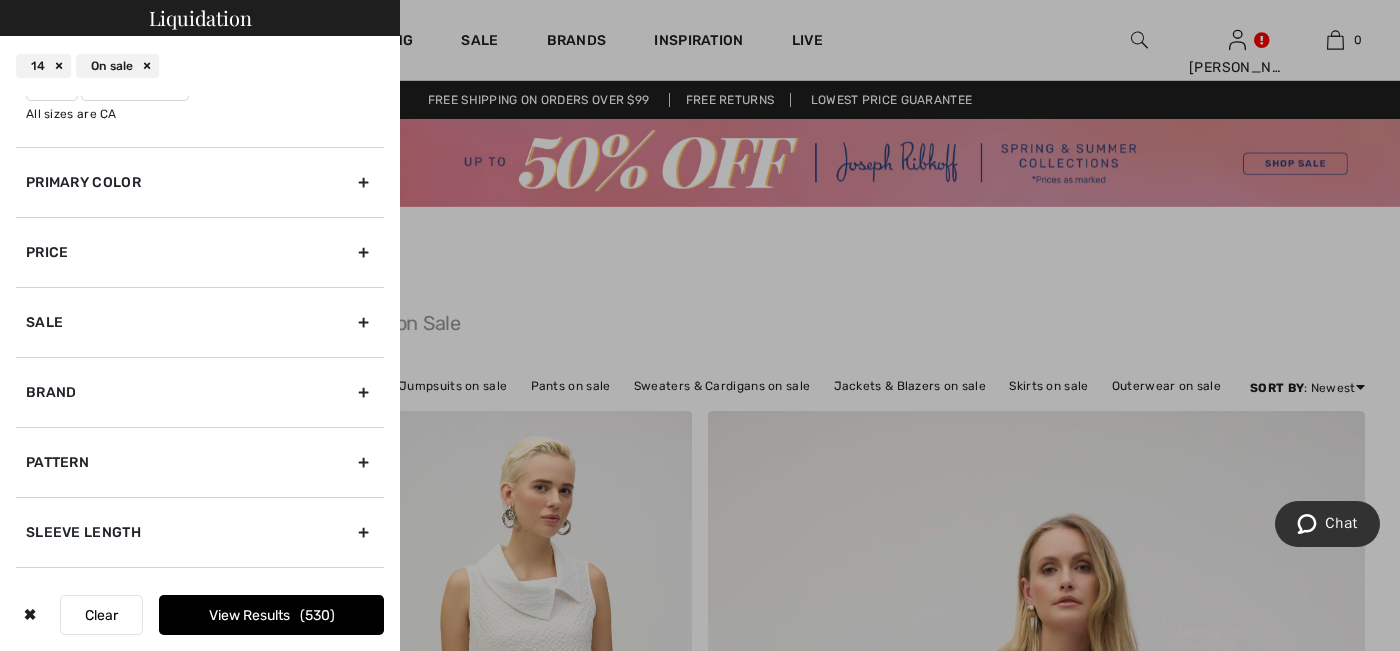 click on "Brand" at bounding box center [200, 392] 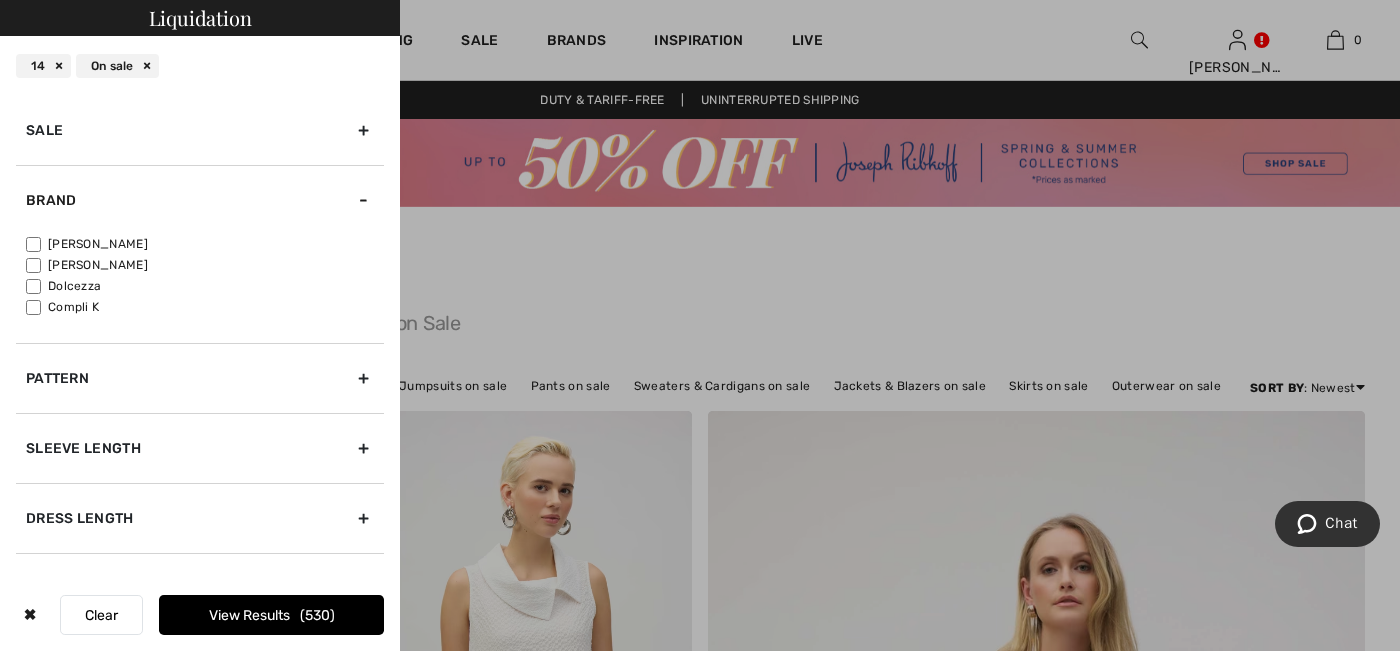 click on "[PERSON_NAME]" at bounding box center [33, 244] 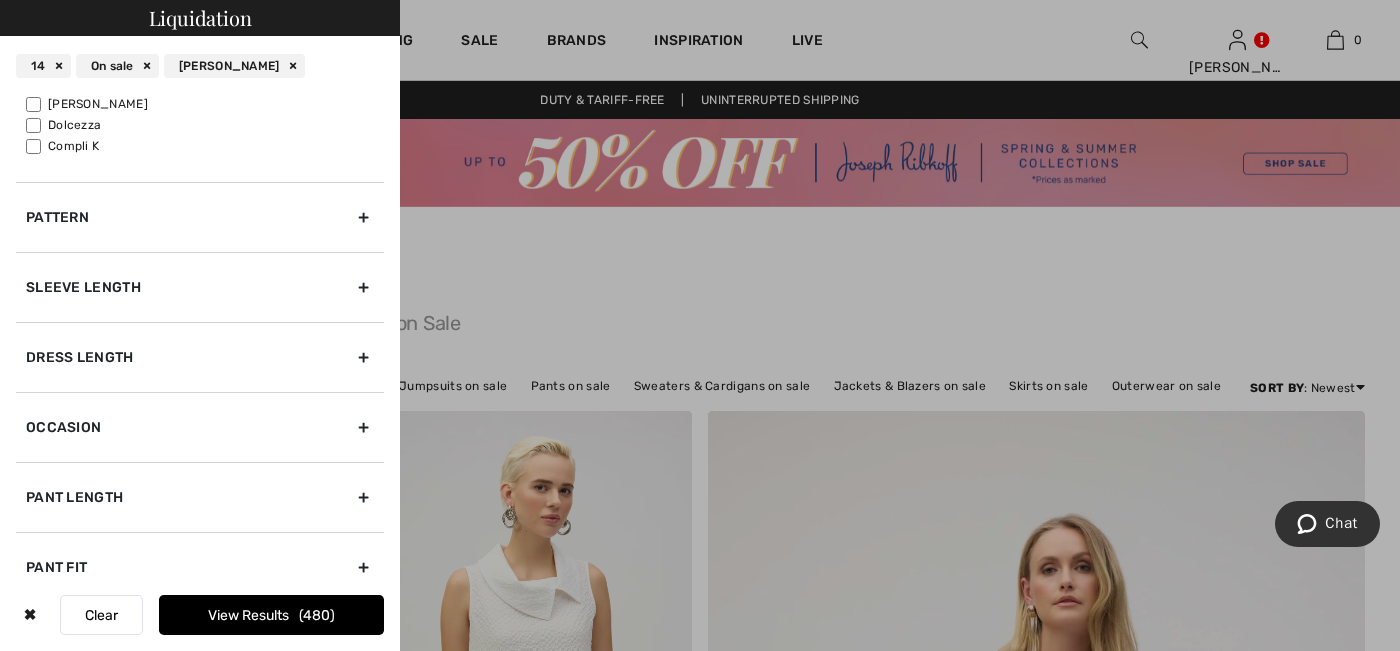 scroll, scrollTop: 530, scrollLeft: 0, axis: vertical 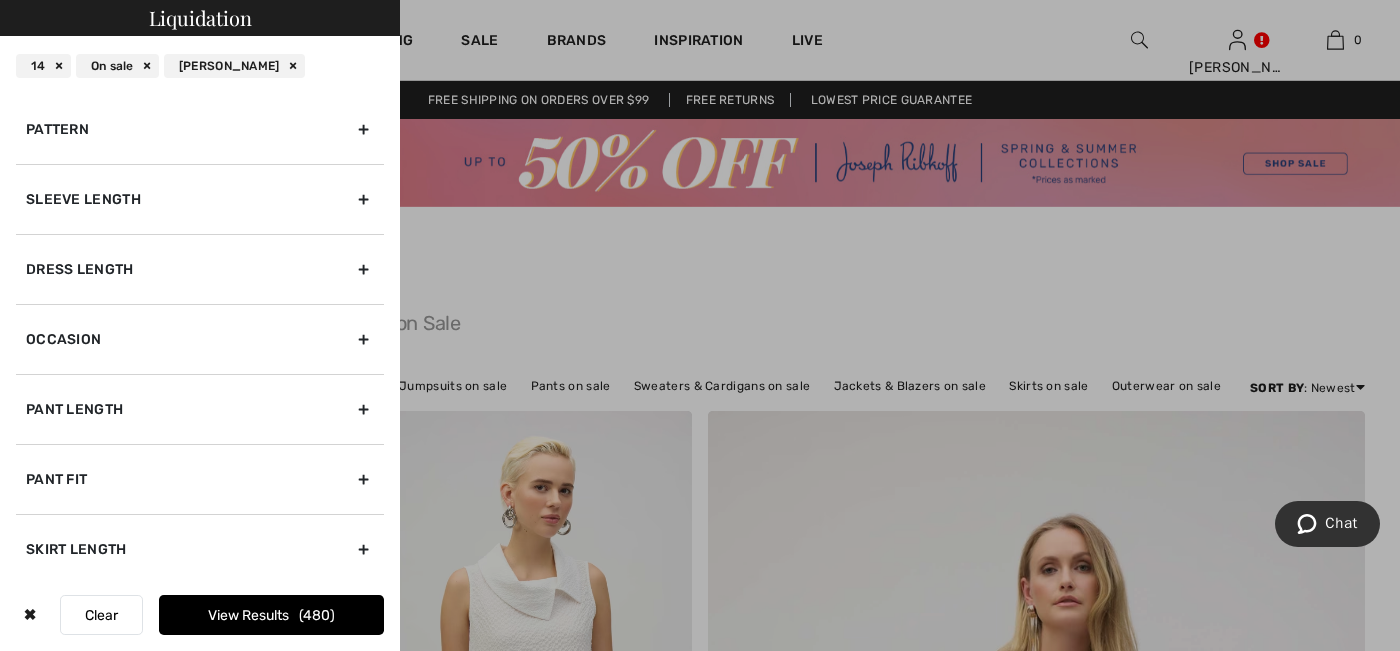click on "Pant Length" at bounding box center (200, 409) 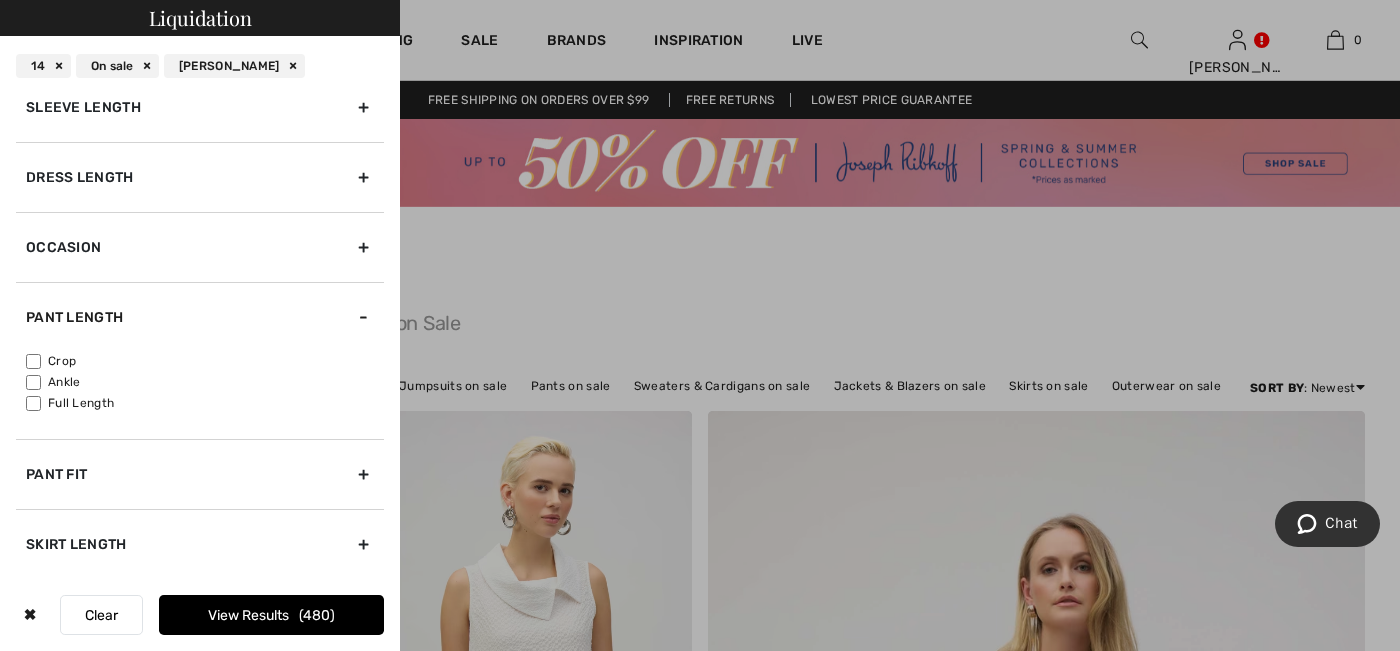 scroll, scrollTop: 422, scrollLeft: 0, axis: vertical 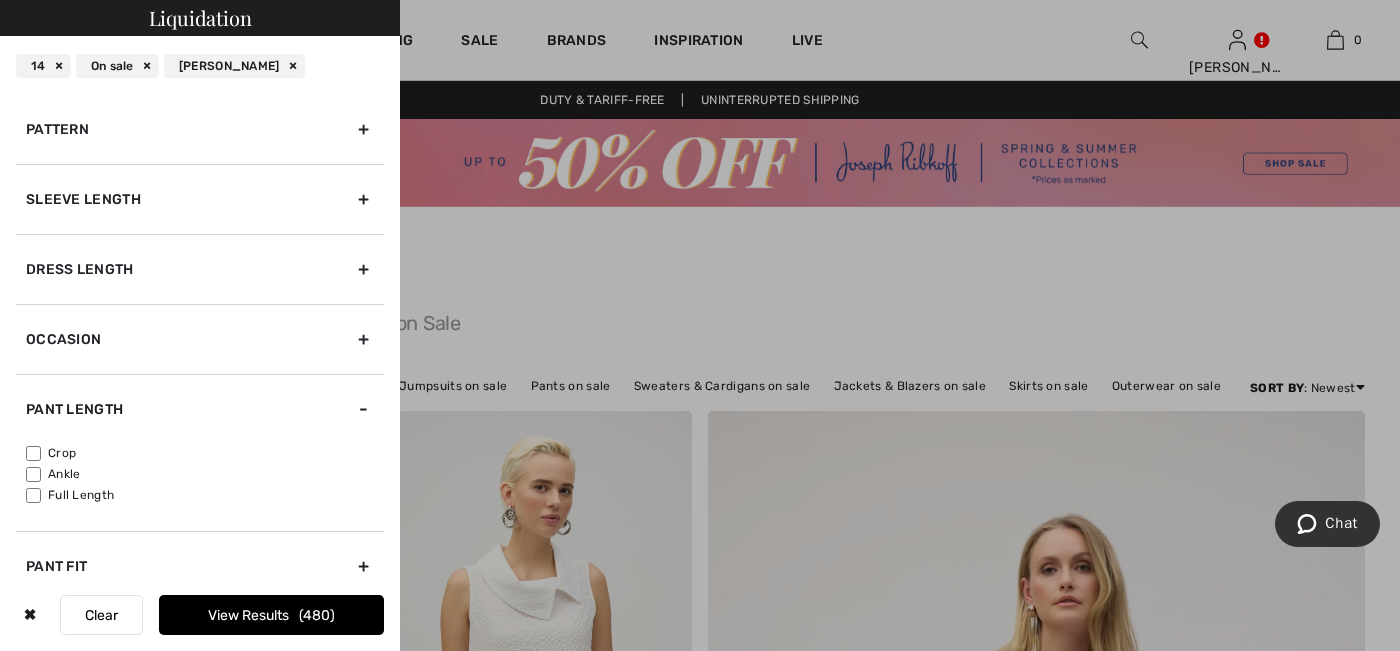click on "Ankle" at bounding box center (33, 474) 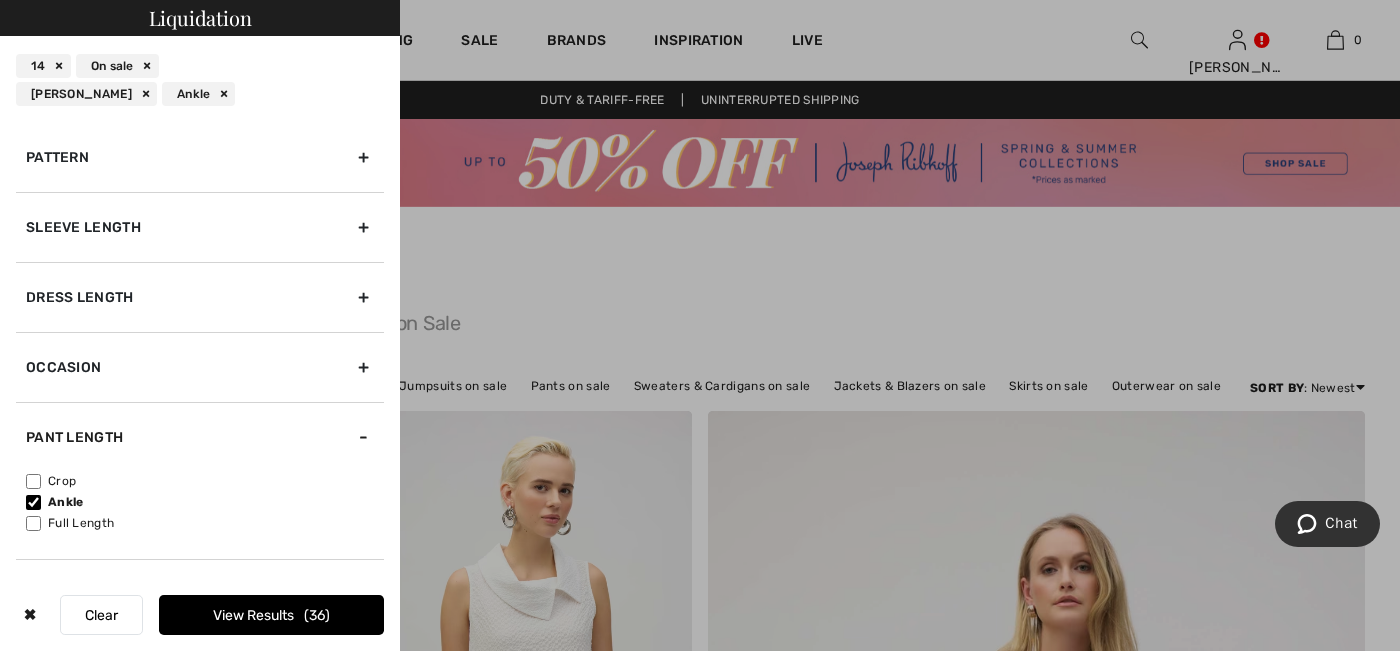 click on "View Results 36" at bounding box center [271, 615] 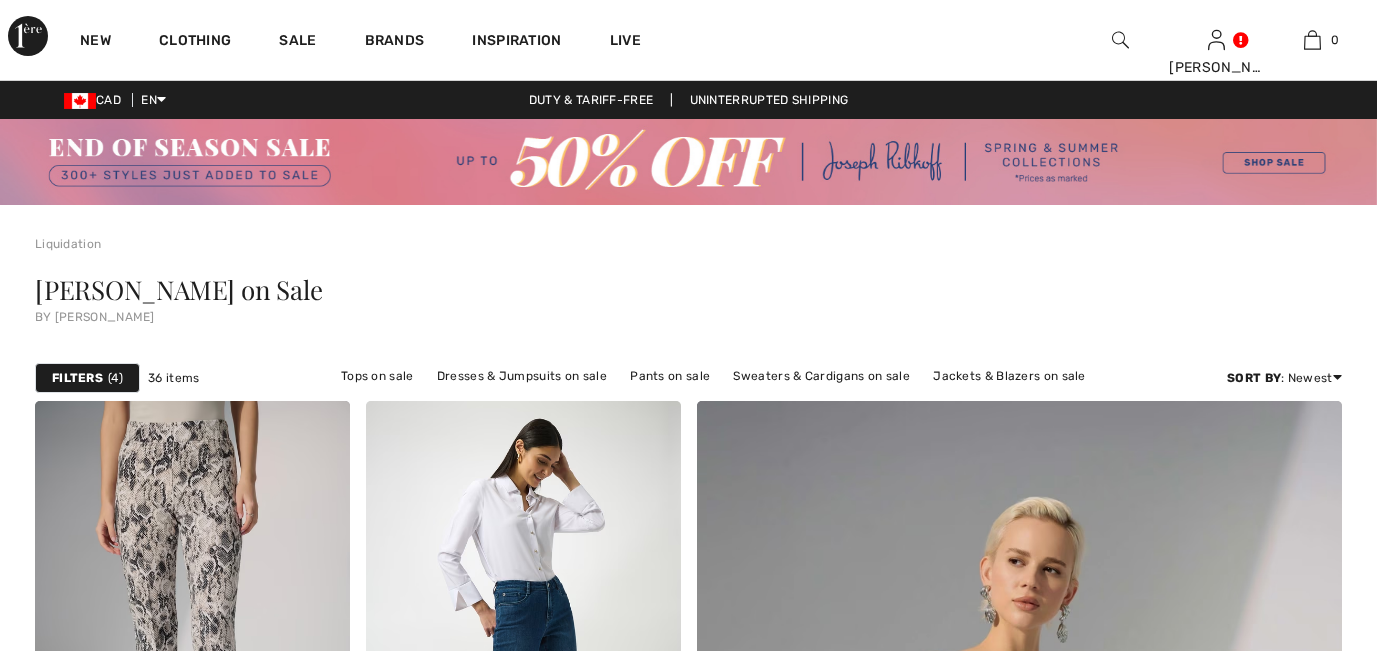 scroll, scrollTop: 0, scrollLeft: 0, axis: both 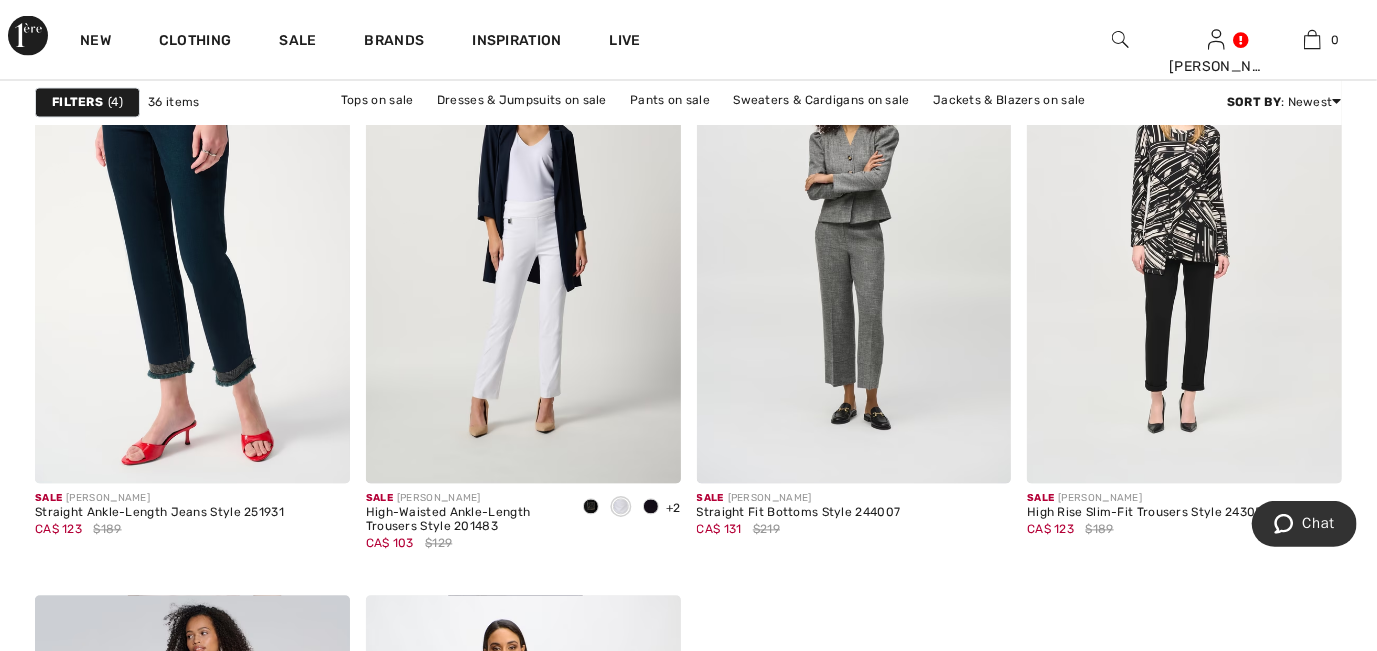 drag, startPoint x: 1393, startPoint y: 367, endPoint x: 55, endPoint y: 12, distance: 1384.2937 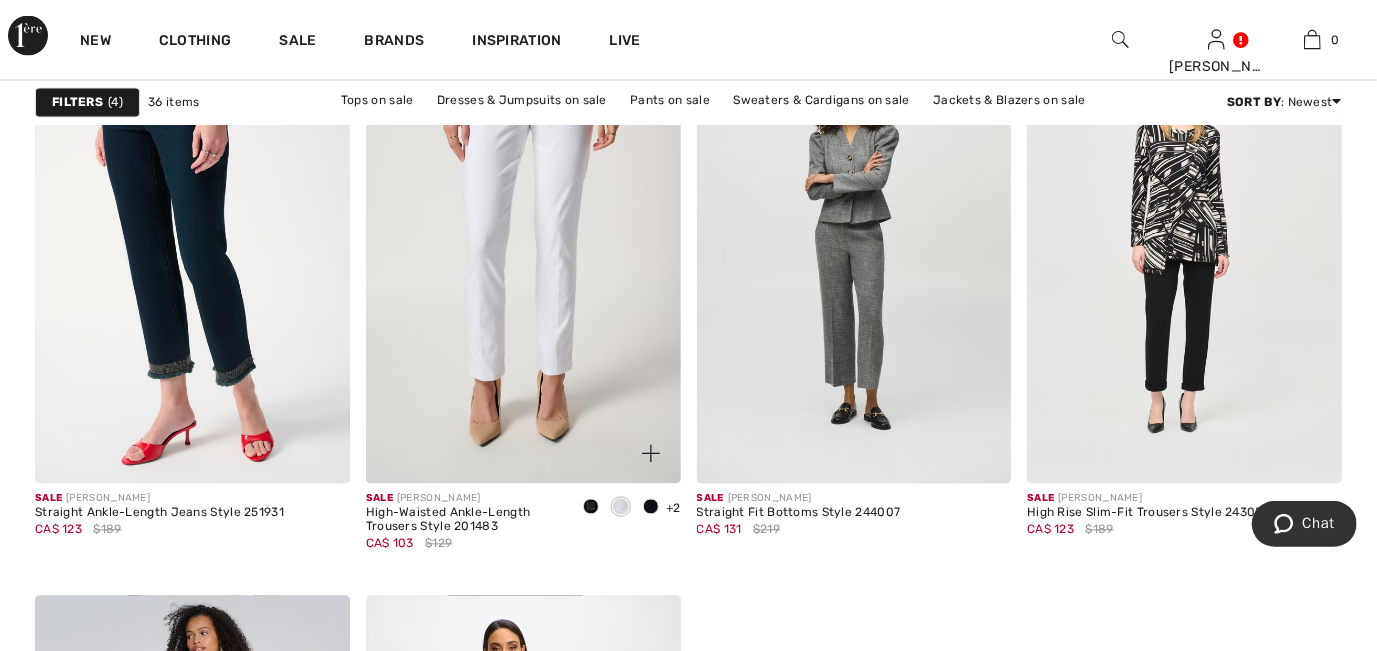 click at bounding box center [523, 248] 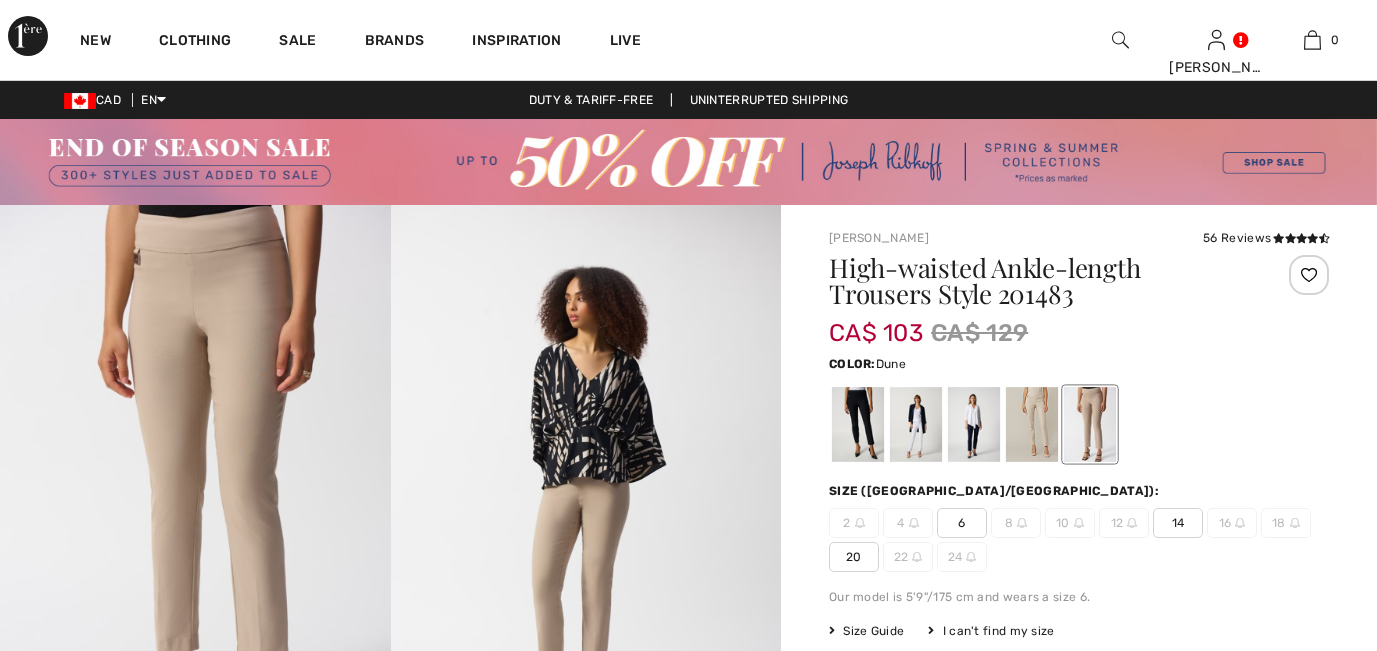 scroll, scrollTop: 0, scrollLeft: 0, axis: both 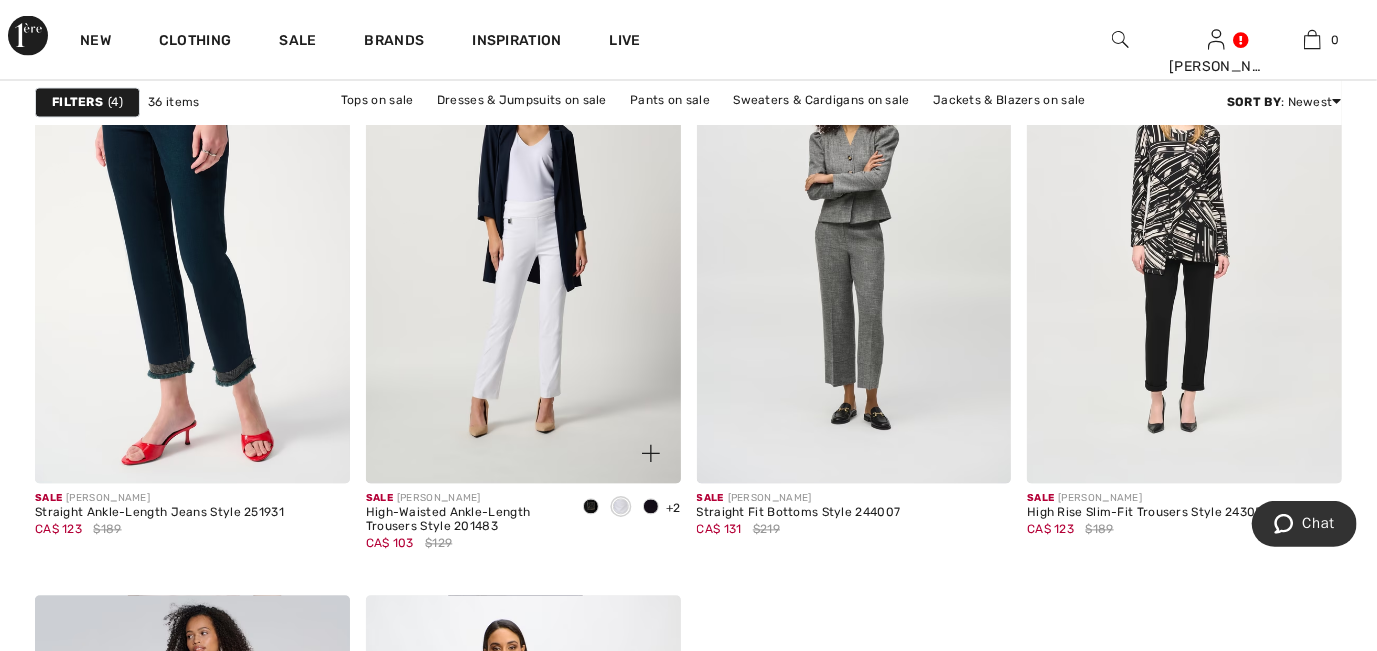 click at bounding box center (651, 507) 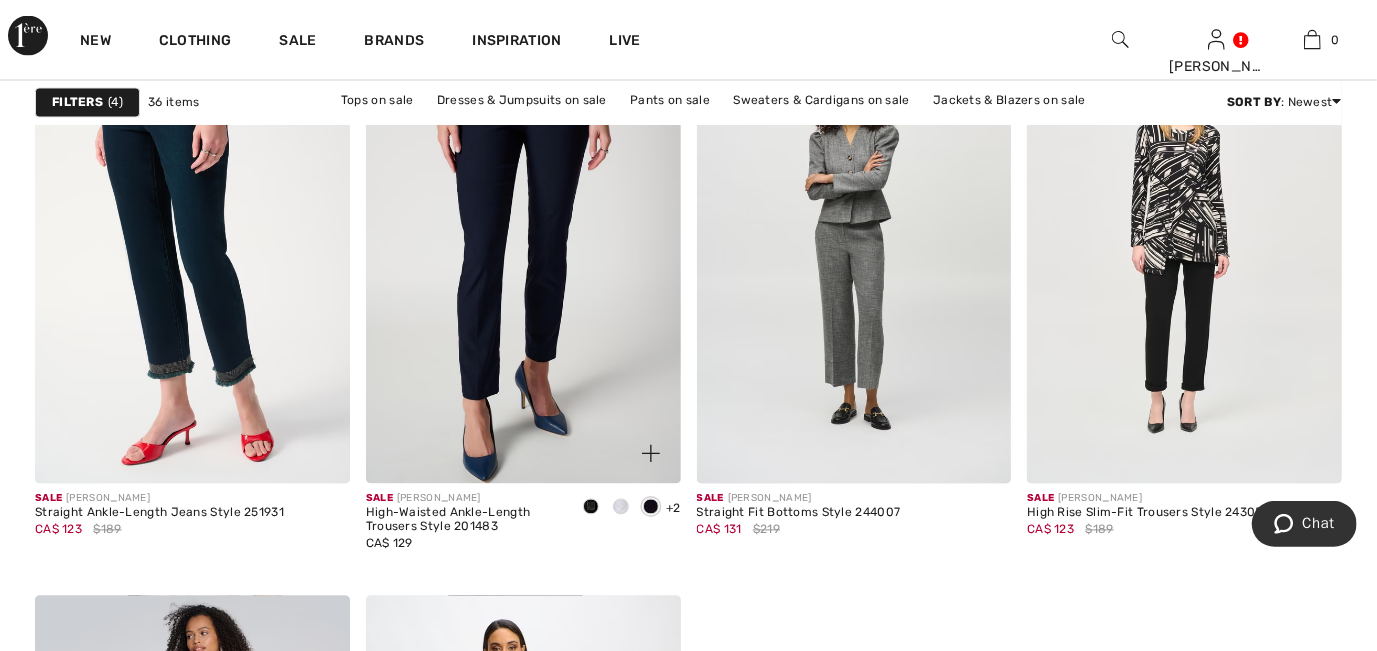 click at bounding box center [523, 248] 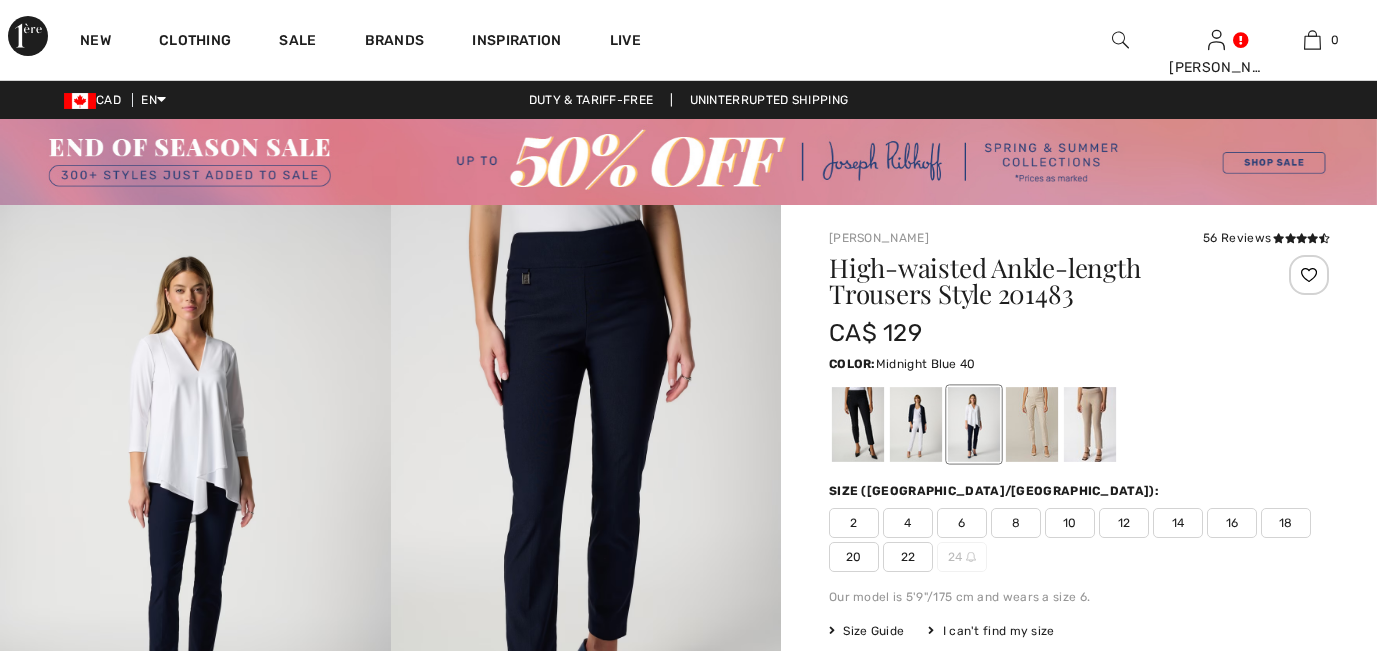 scroll, scrollTop: 0, scrollLeft: 0, axis: both 